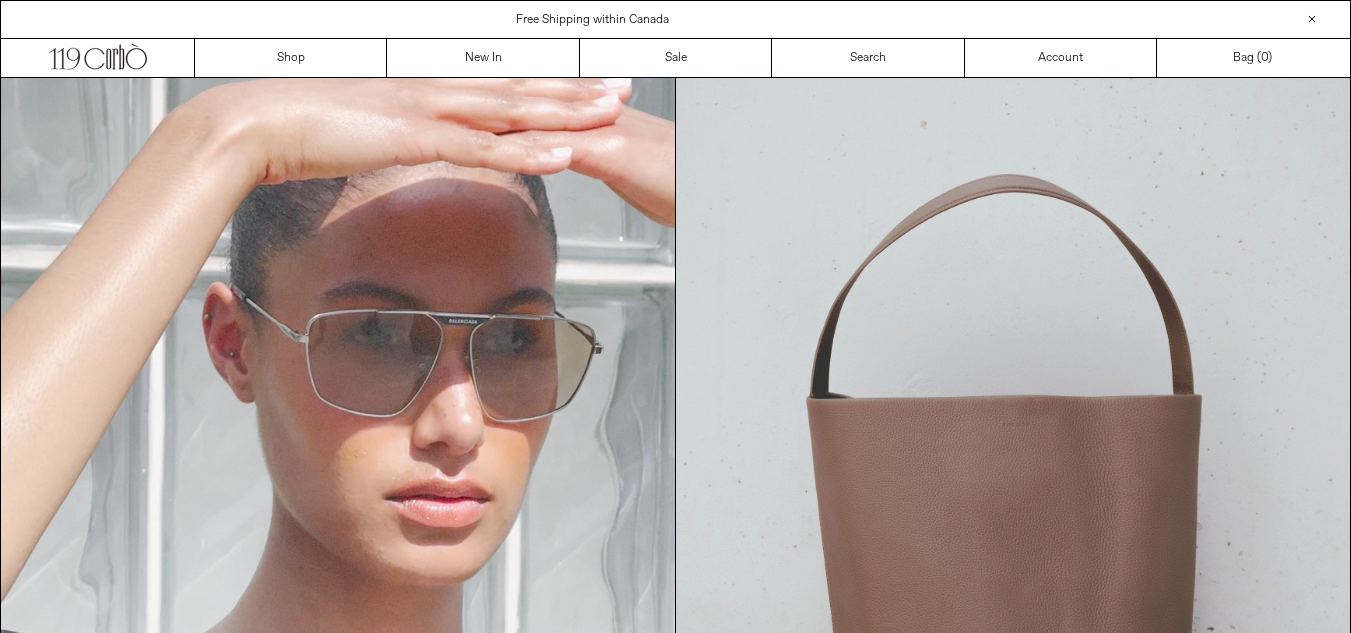 scroll, scrollTop: 0, scrollLeft: 0, axis: both 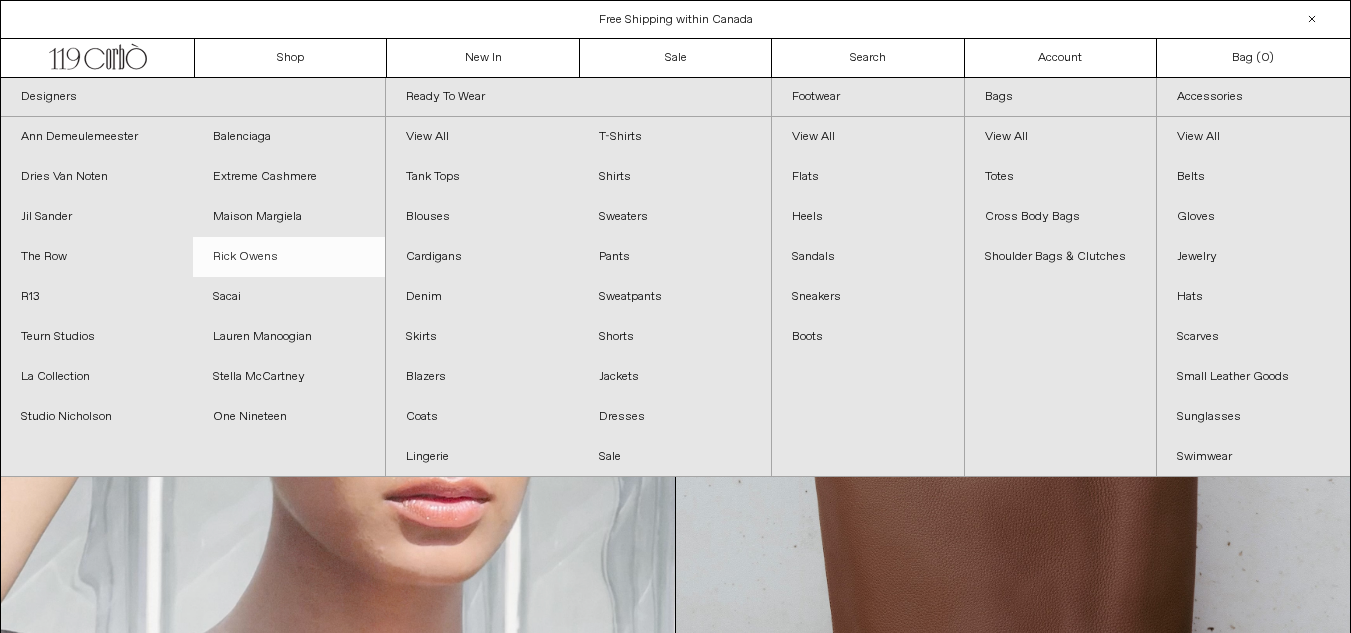 click on "Rick Owens" at bounding box center (289, 257) 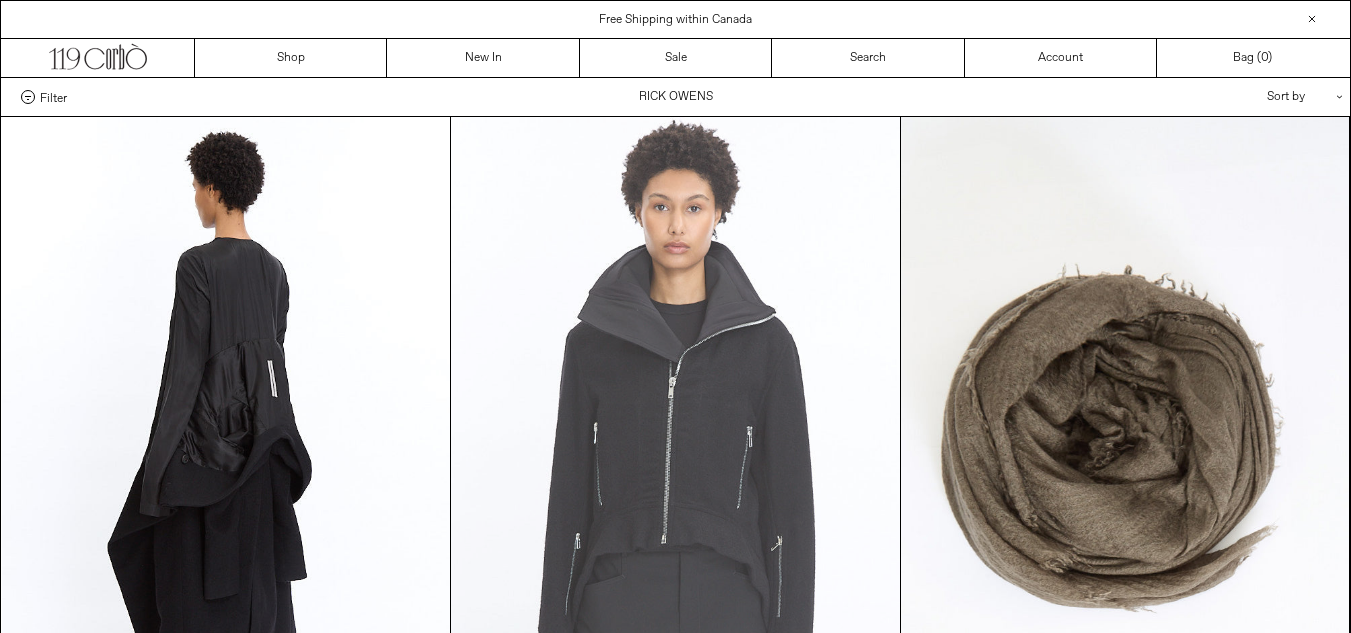 scroll, scrollTop: 0, scrollLeft: 0, axis: both 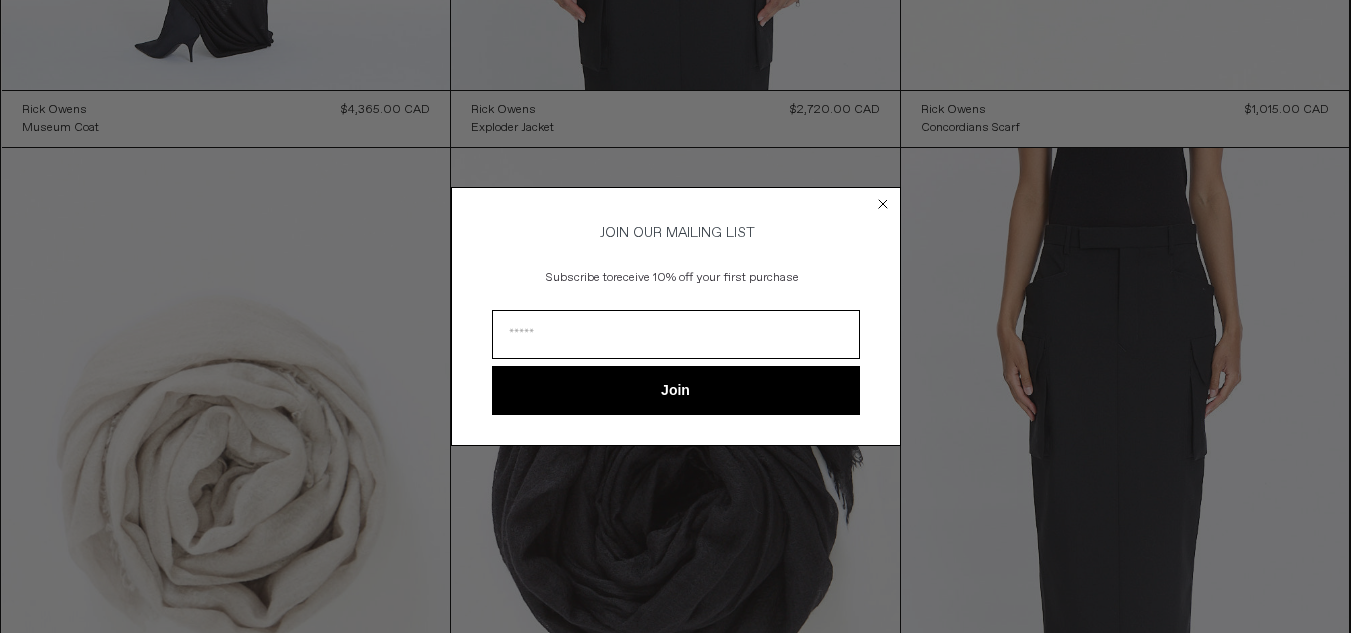 click 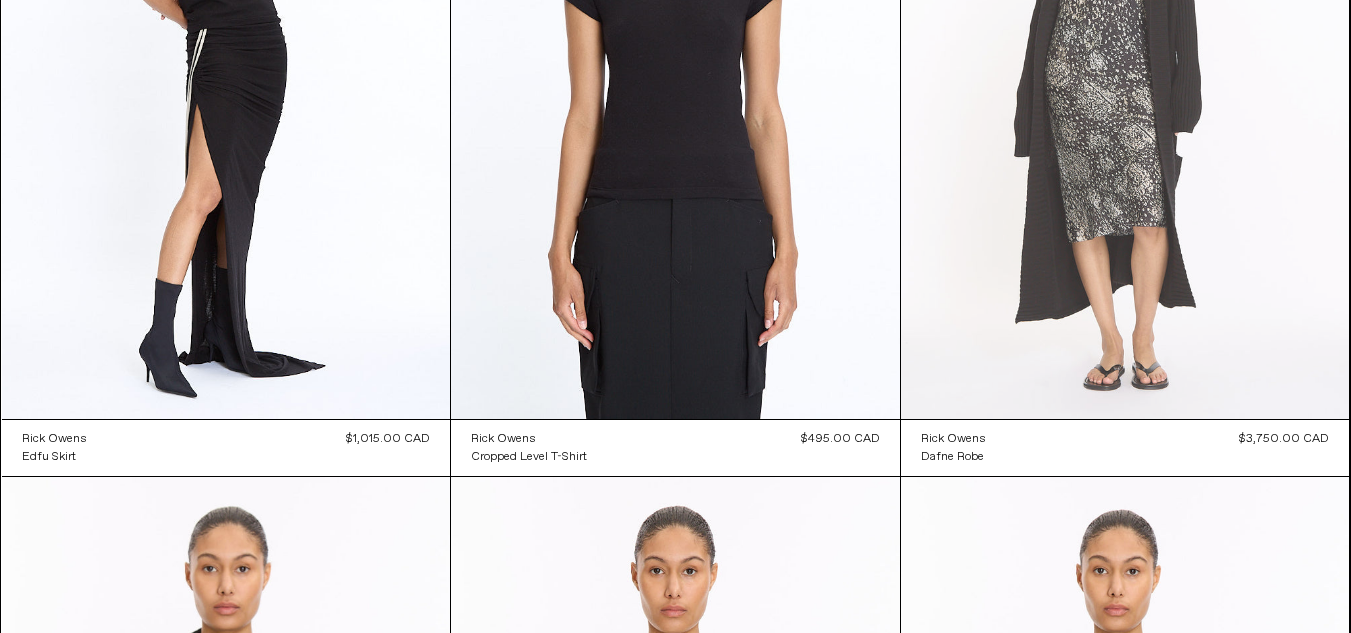 scroll, scrollTop: 1800, scrollLeft: 0, axis: vertical 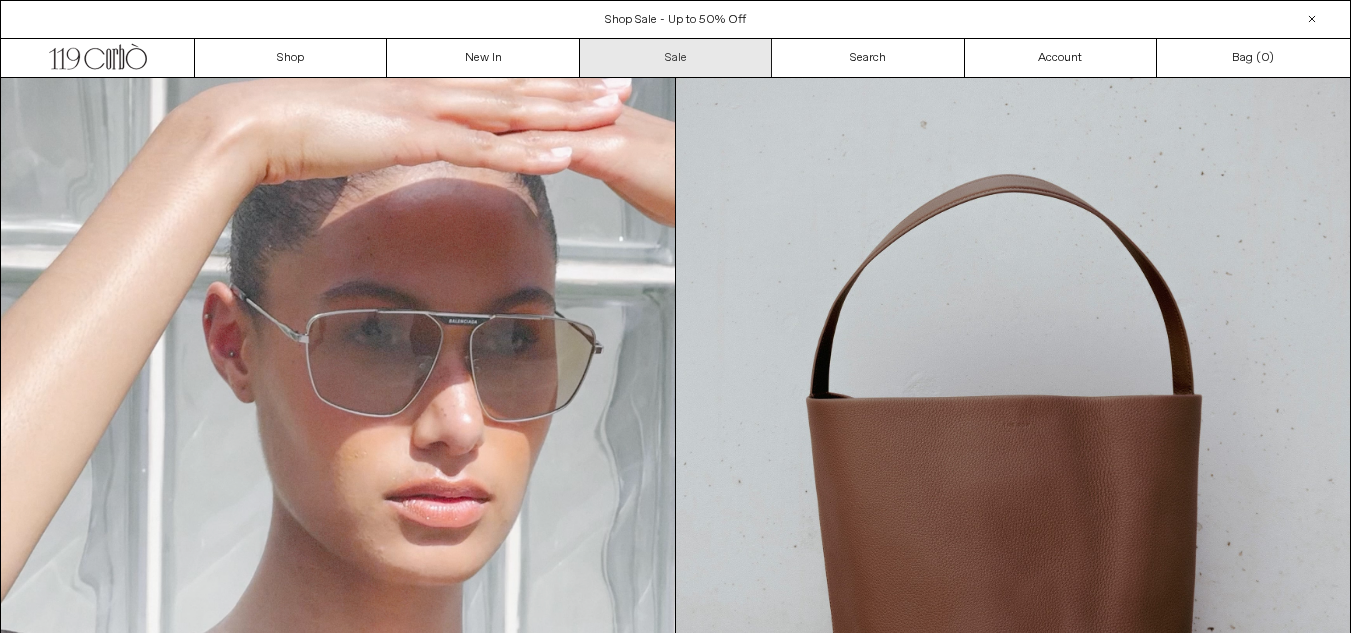 click on "Sale" at bounding box center [676, 58] 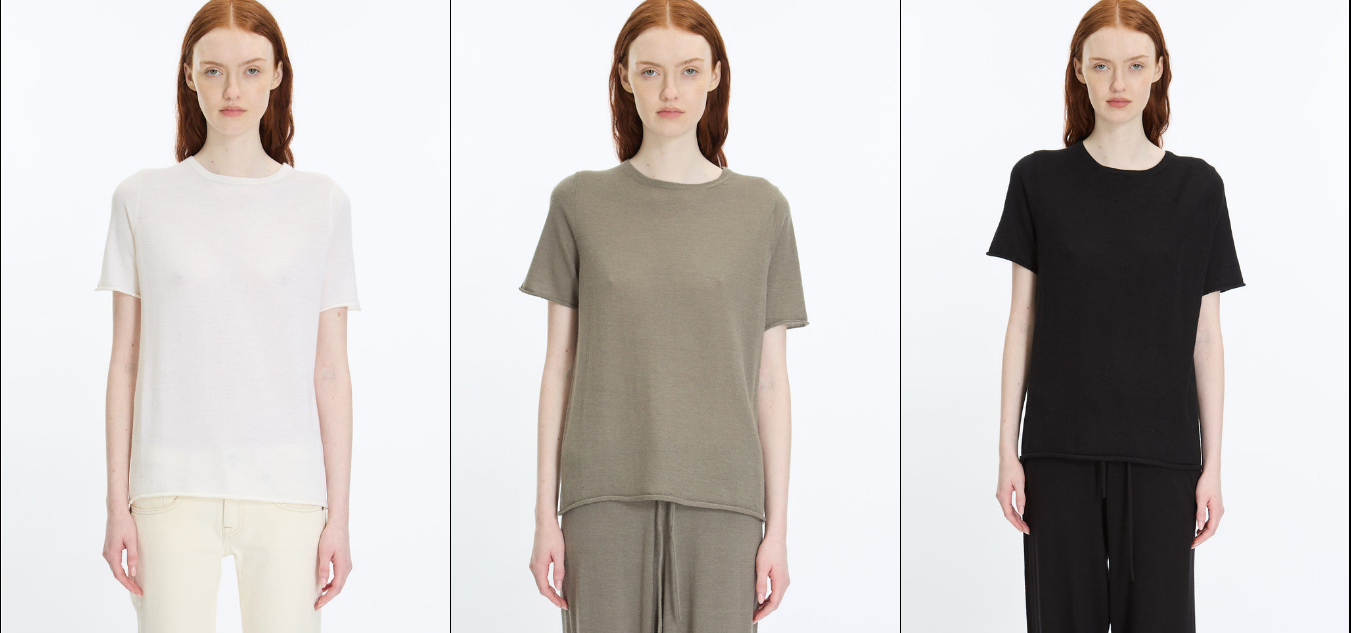 scroll, scrollTop: 20161, scrollLeft: 0, axis: vertical 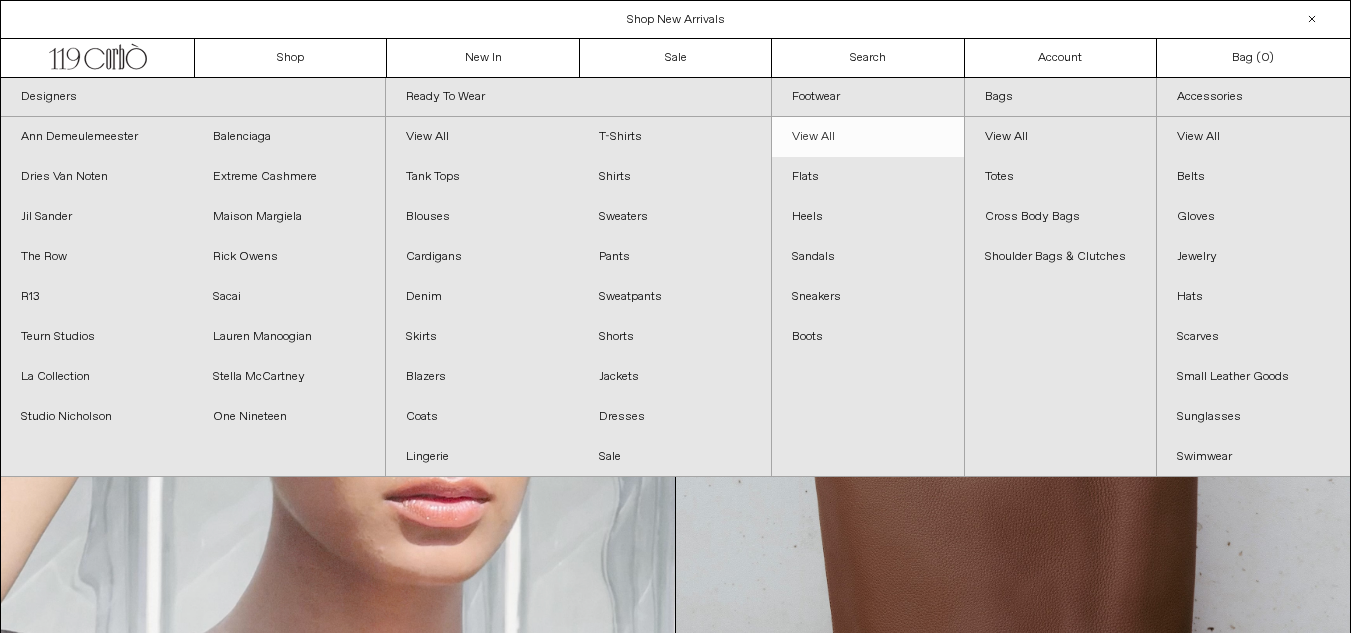 click on "View All" at bounding box center [868, 137] 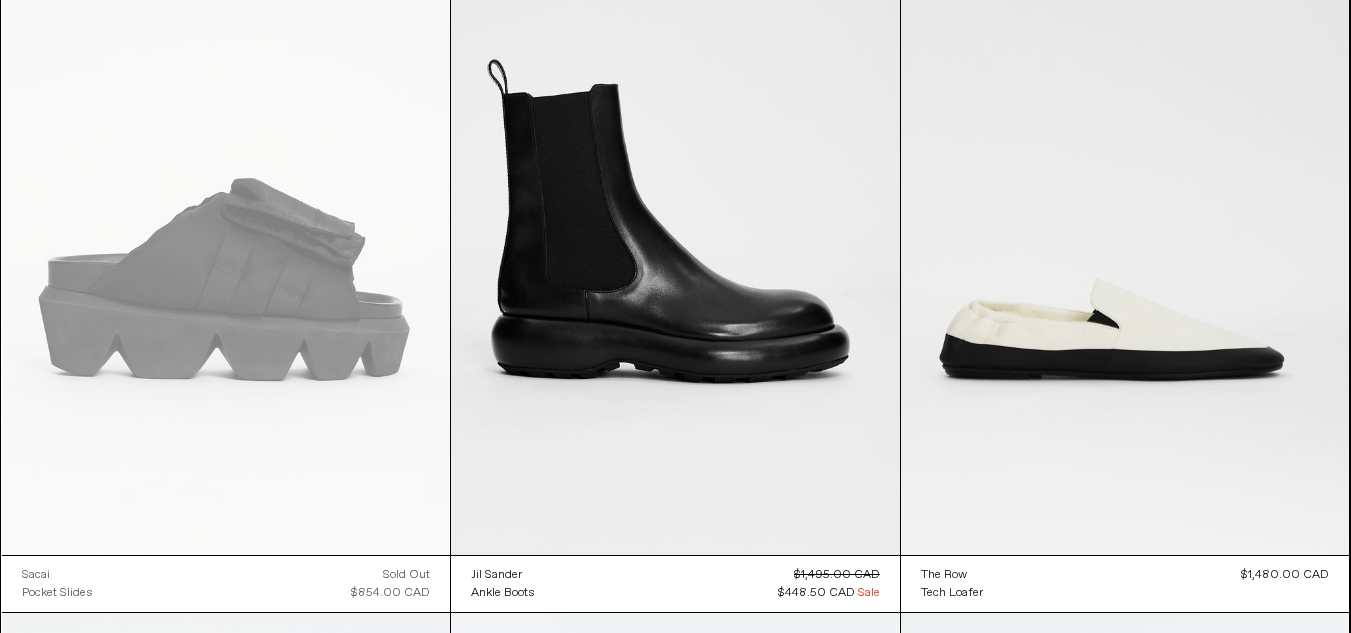 scroll, scrollTop: 13413, scrollLeft: 0, axis: vertical 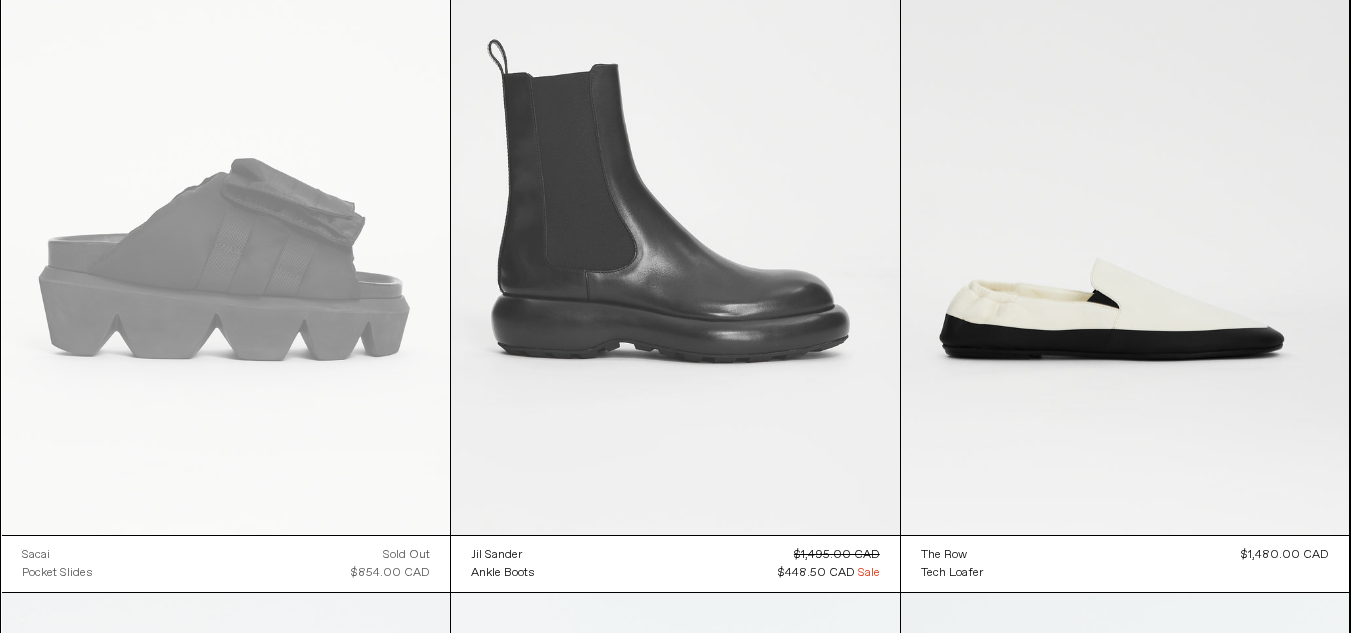 click at bounding box center [675, 198] 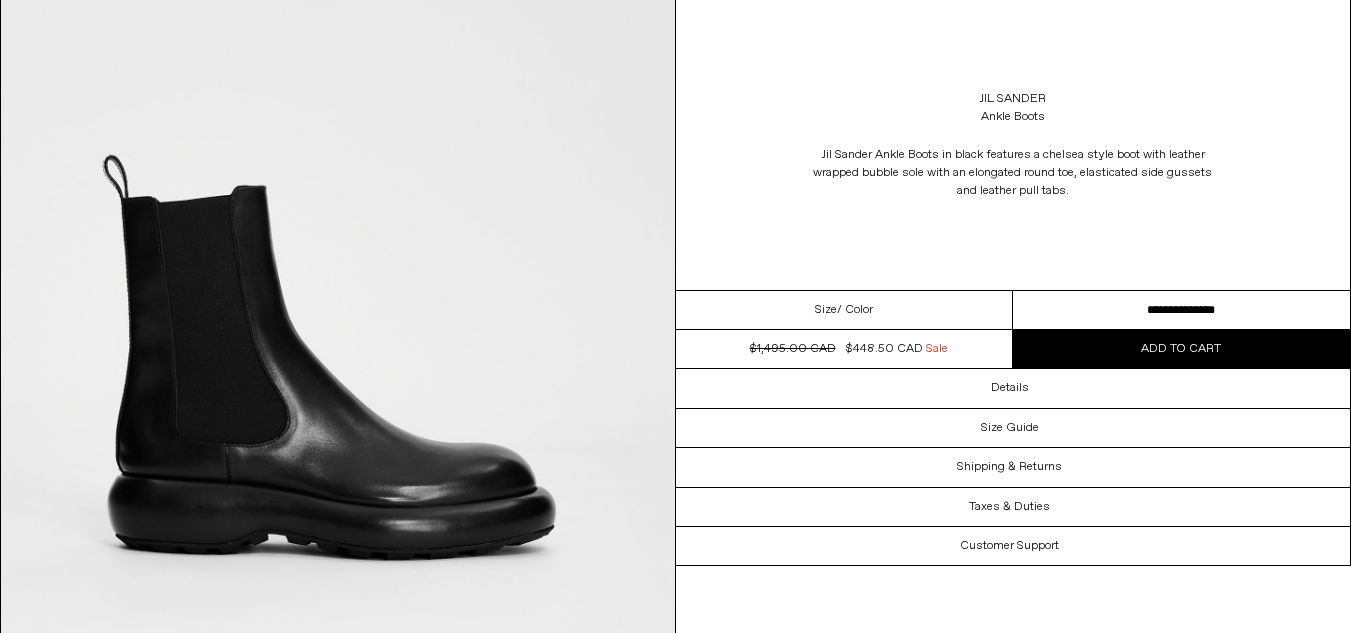 scroll, scrollTop: 200, scrollLeft: 0, axis: vertical 